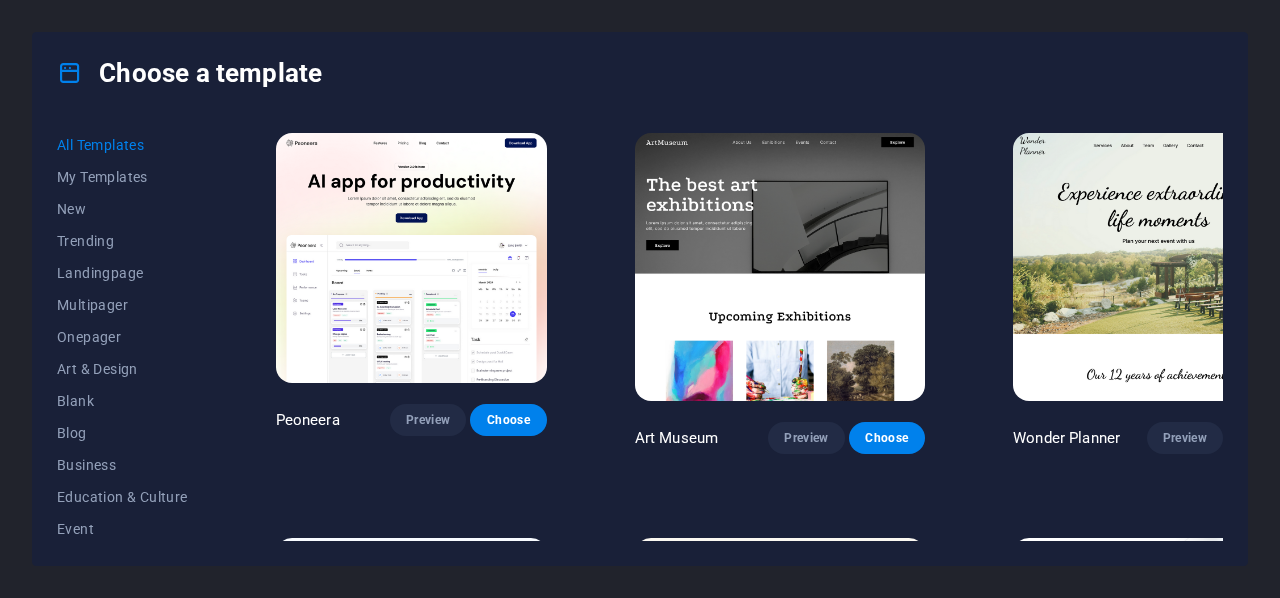 scroll, scrollTop: 0, scrollLeft: 0, axis: both 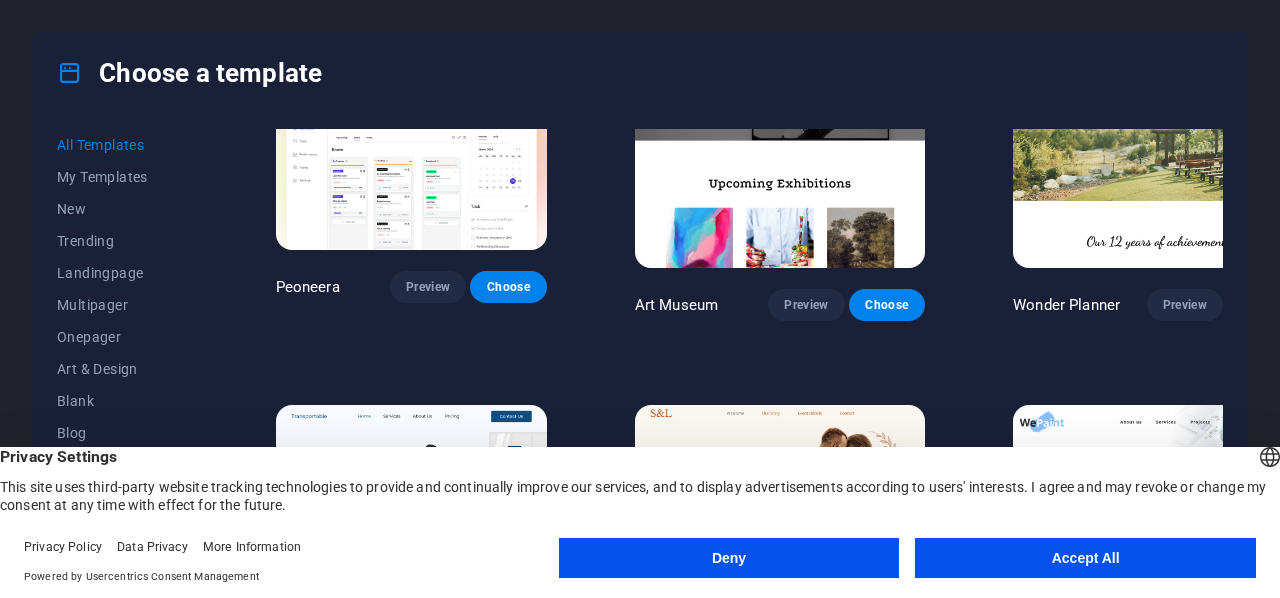 click on "Accept All" at bounding box center [1085, 558] 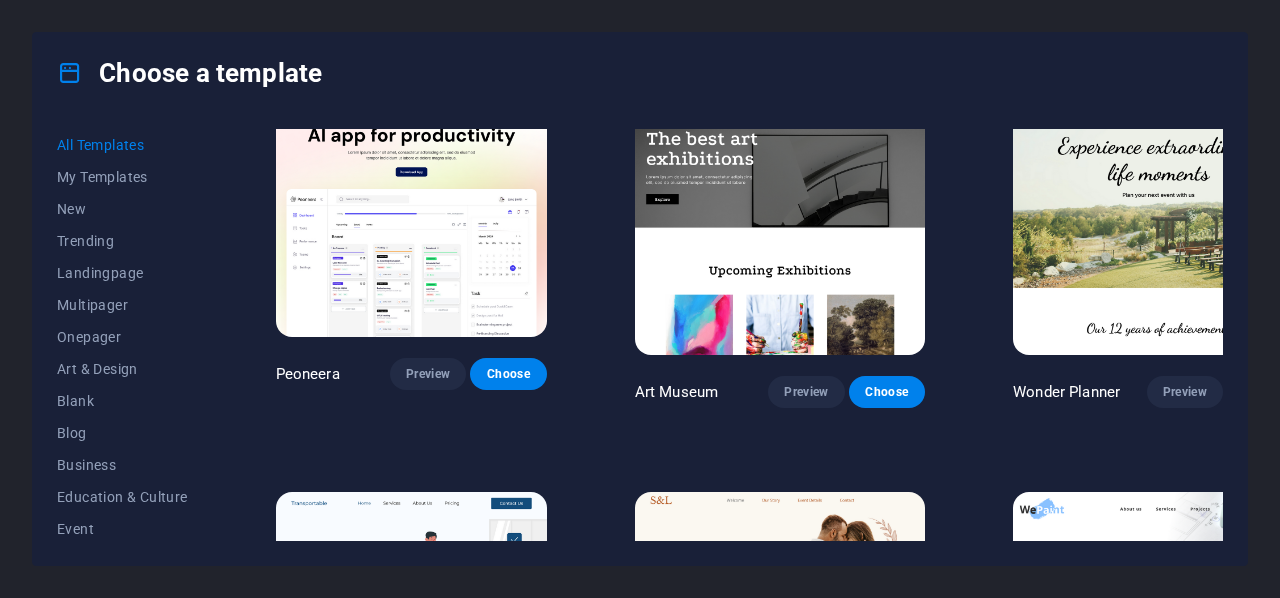 scroll, scrollTop: 0, scrollLeft: 0, axis: both 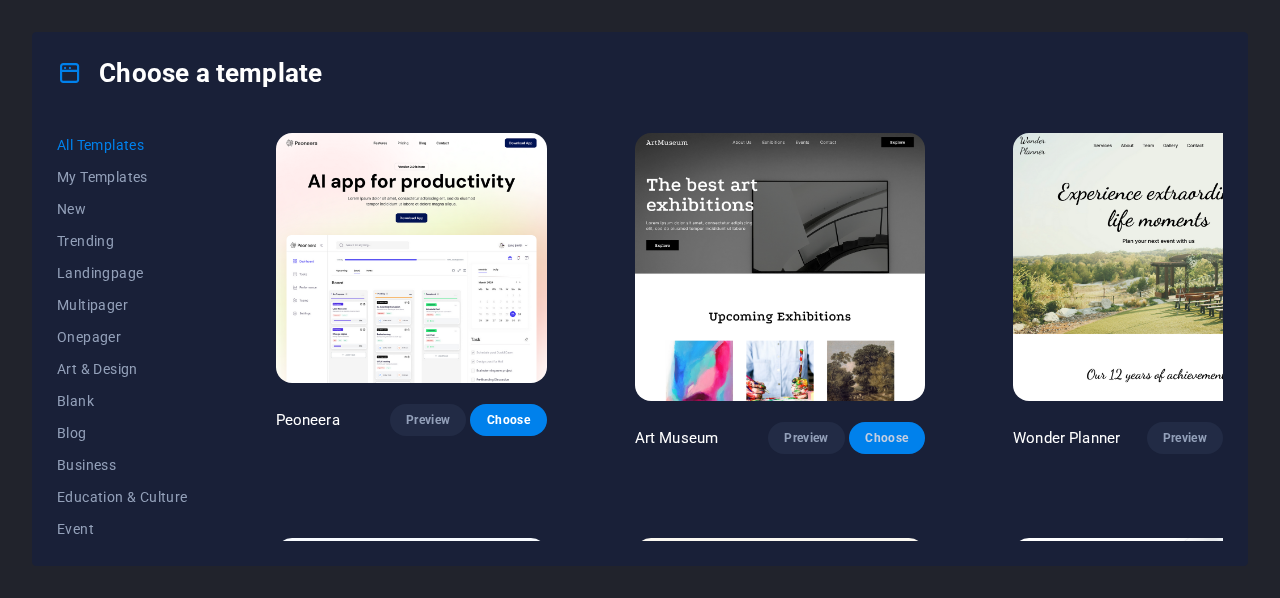 click on "Choose" at bounding box center [887, 438] 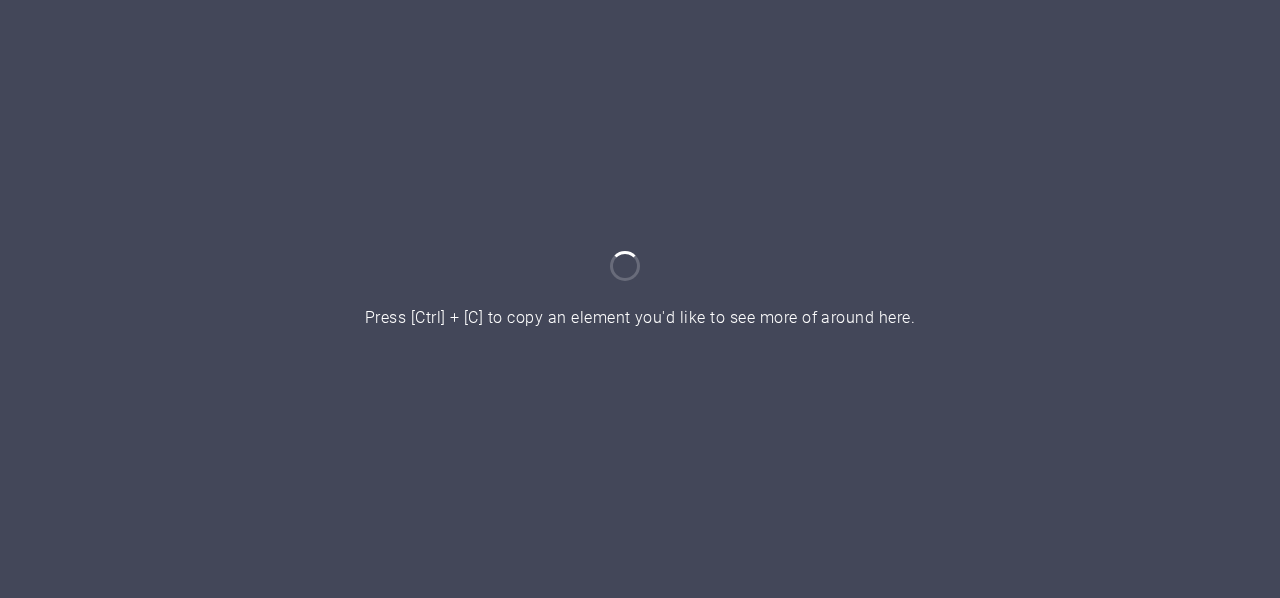 scroll, scrollTop: 0, scrollLeft: 0, axis: both 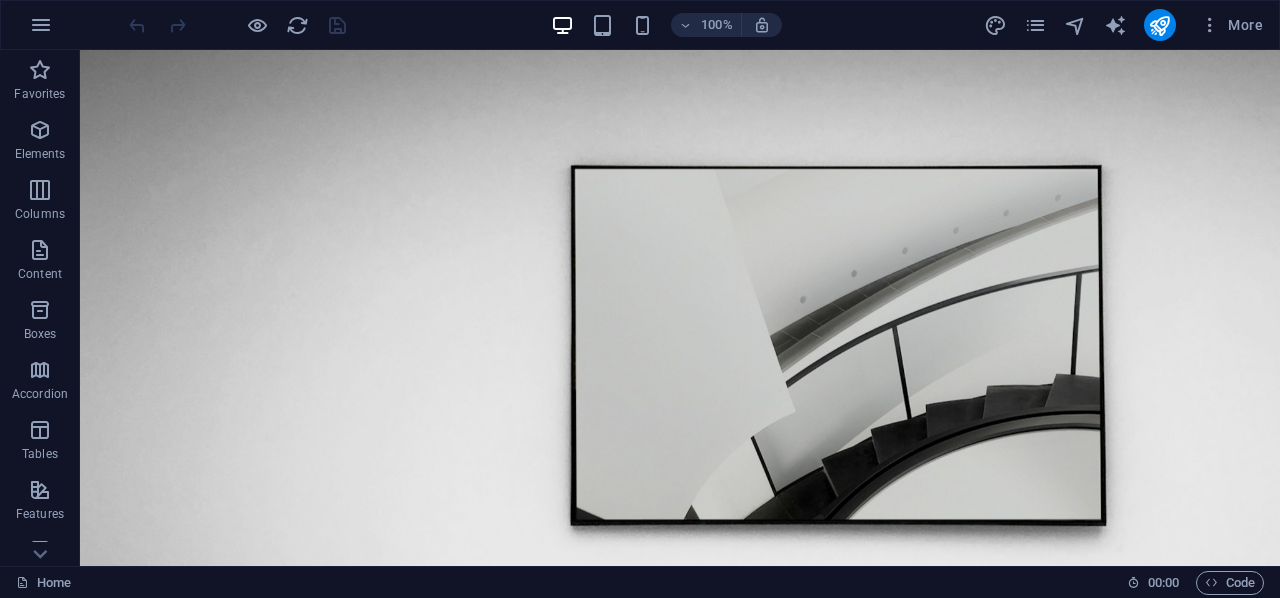 click at bounding box center [237, 25] 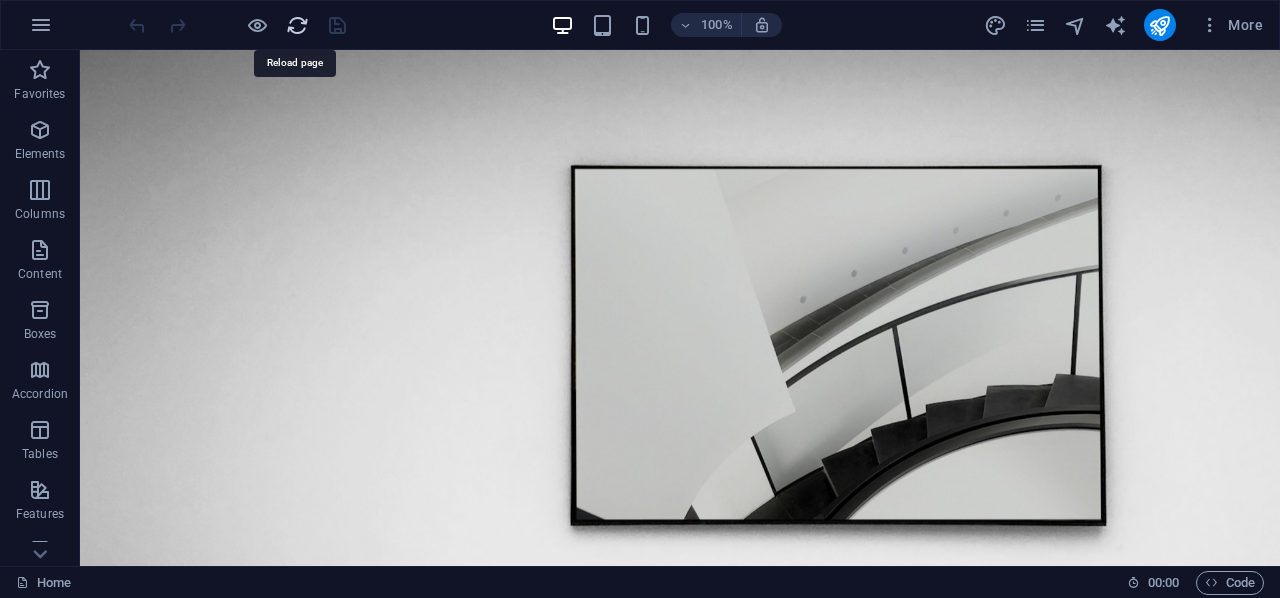 click at bounding box center [297, 25] 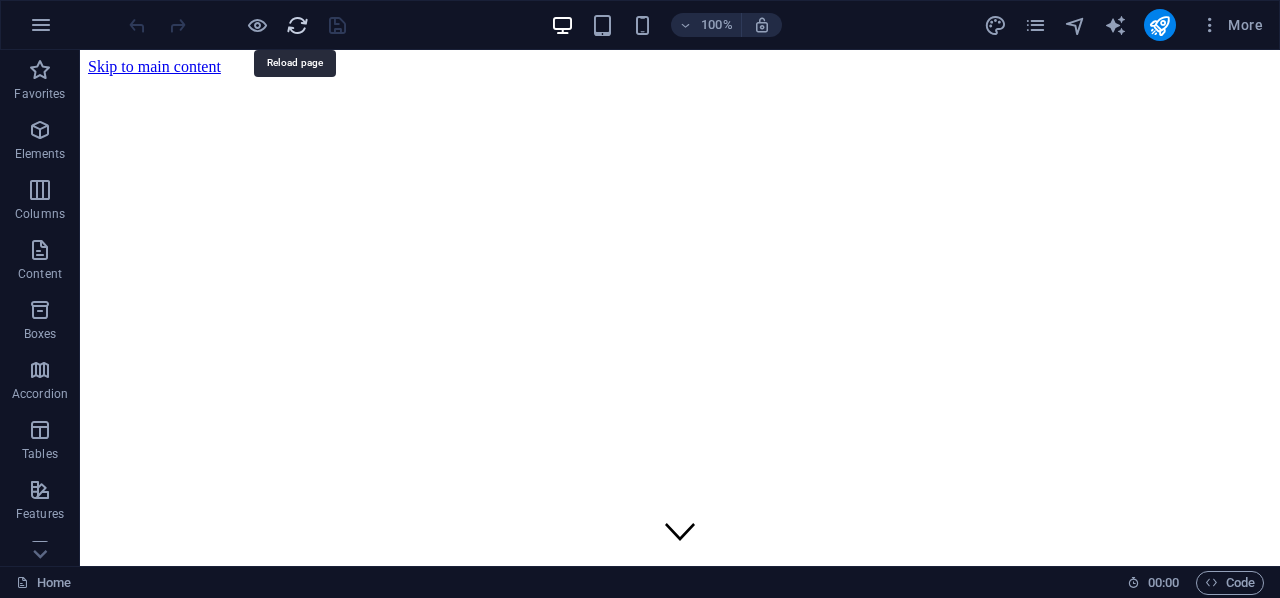 scroll, scrollTop: 0, scrollLeft: 0, axis: both 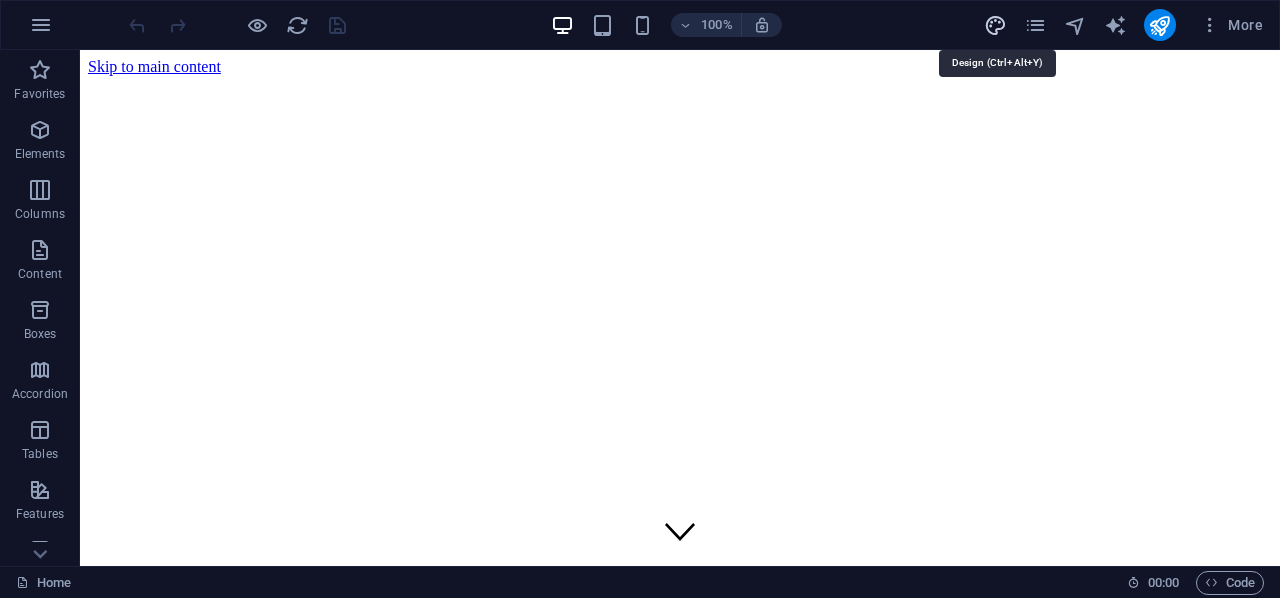 click at bounding box center [995, 25] 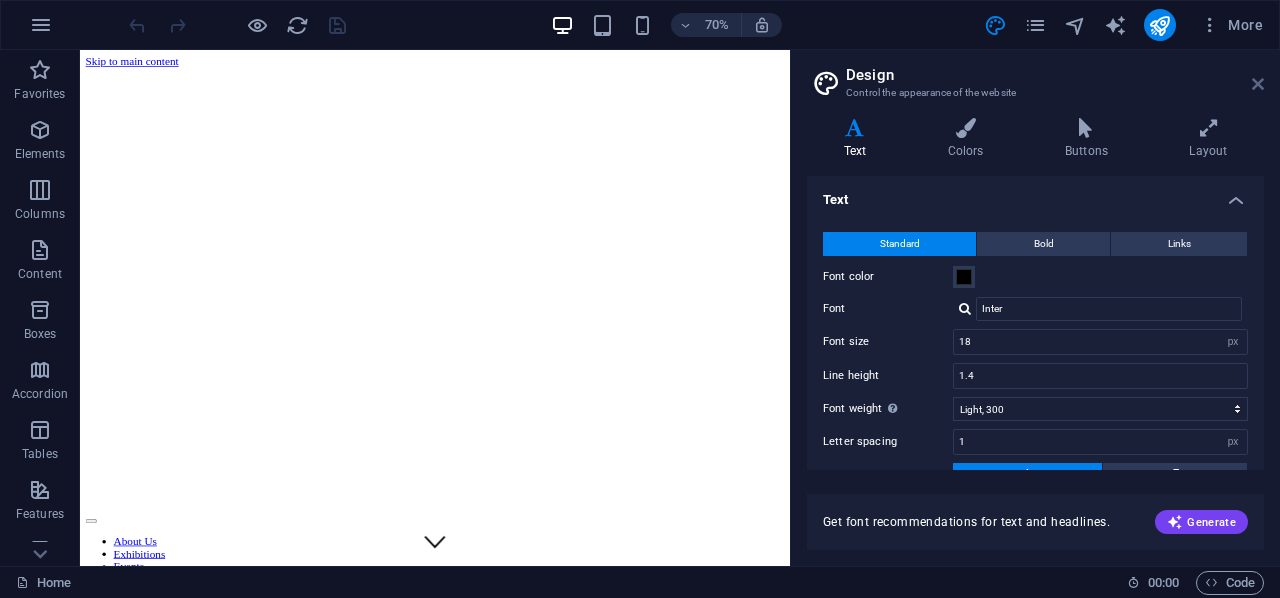 click at bounding box center [1258, 84] 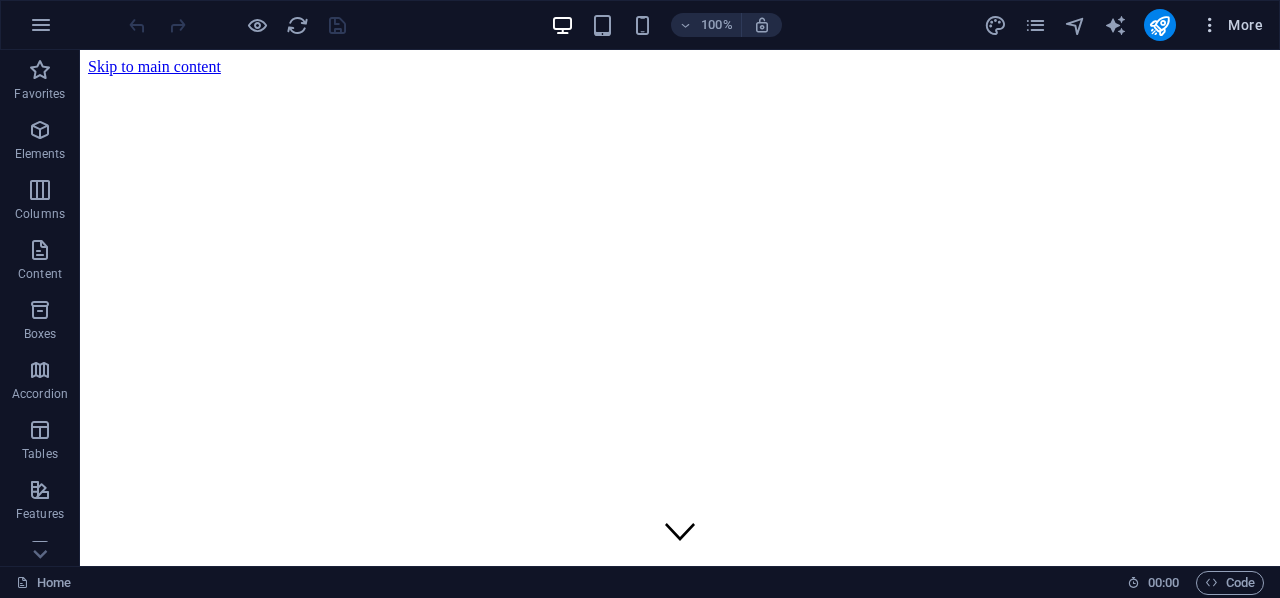 click at bounding box center [1210, 25] 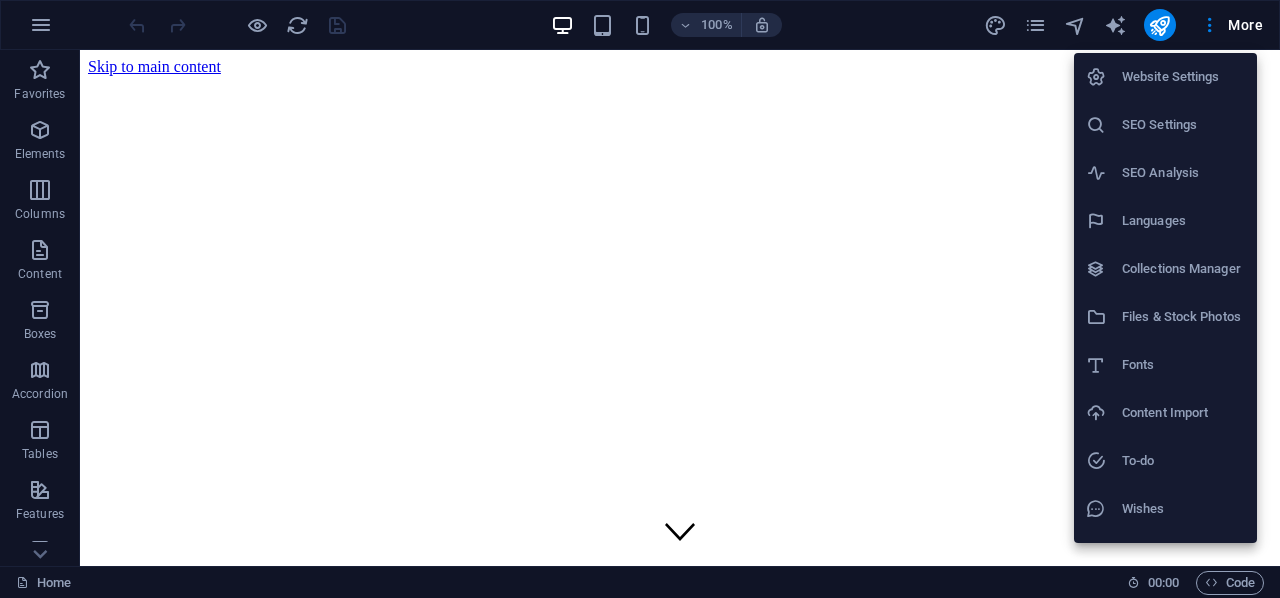 click at bounding box center (640, 299) 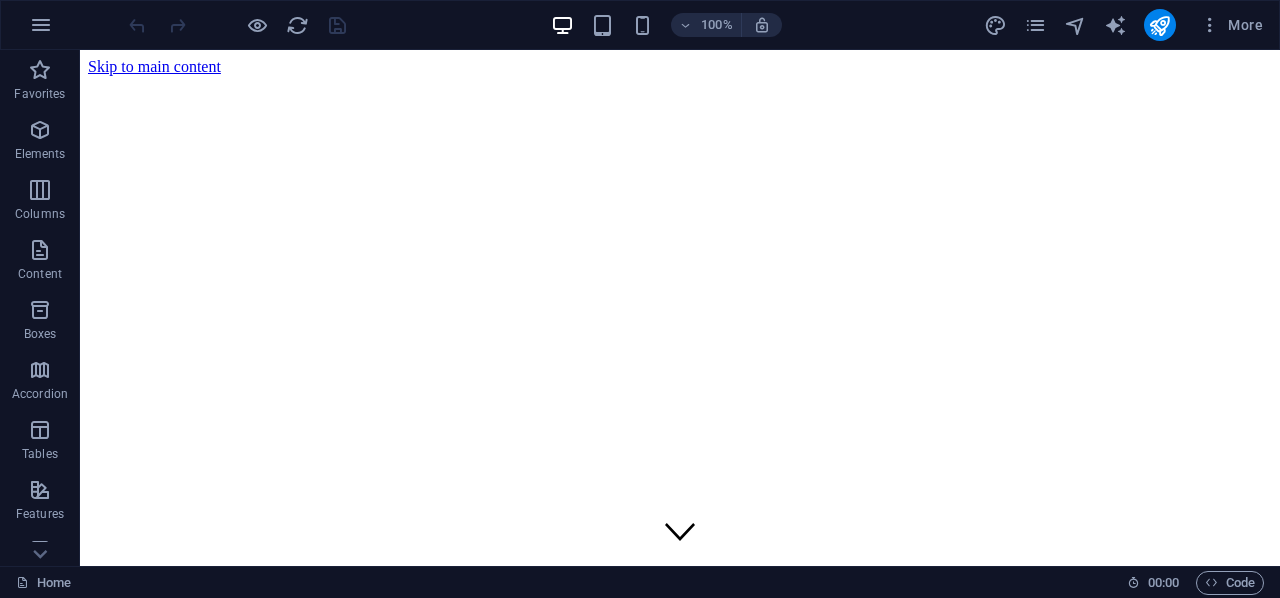 scroll, scrollTop: 0, scrollLeft: 0, axis: both 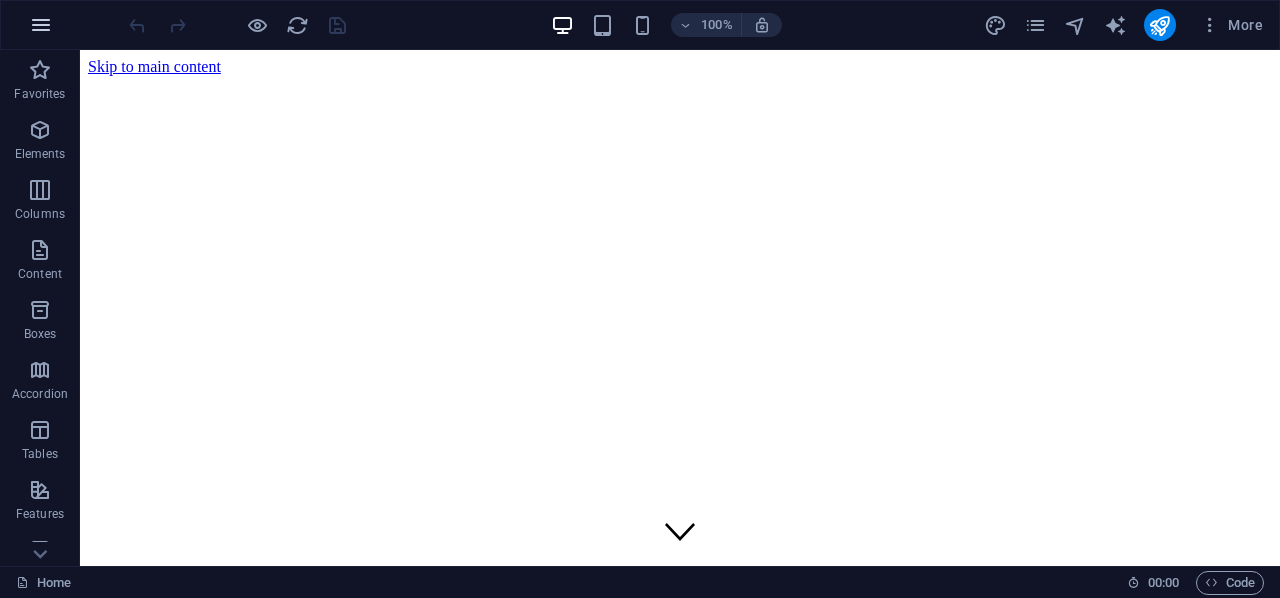 click at bounding box center [41, 25] 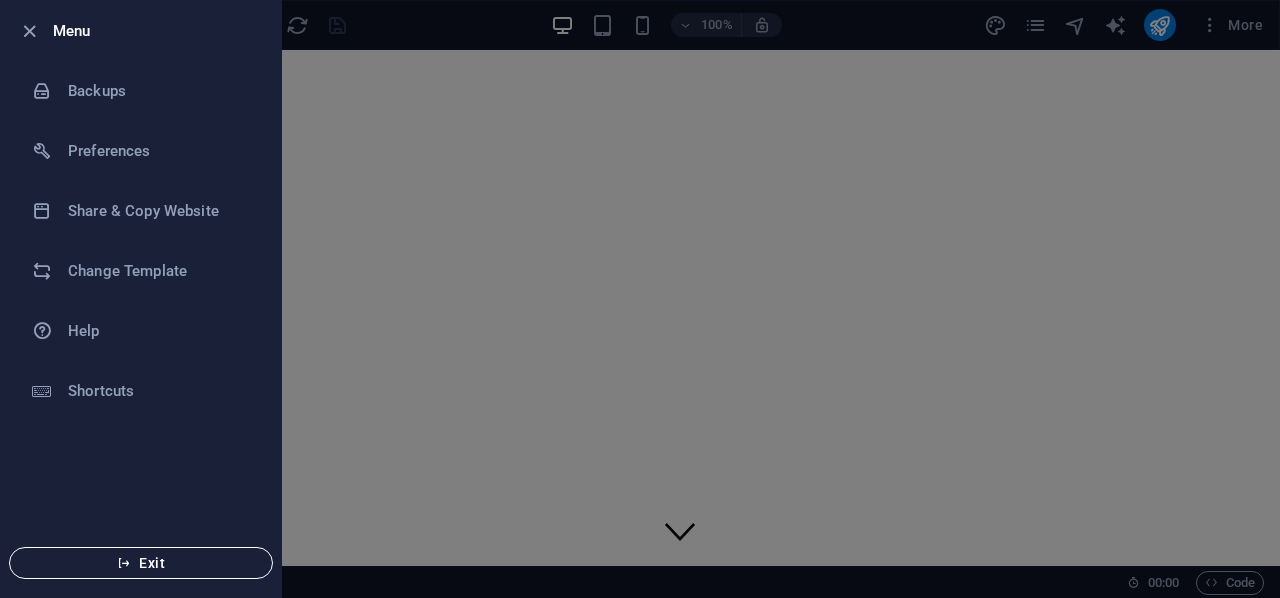 click on "Exit" at bounding box center [141, 563] 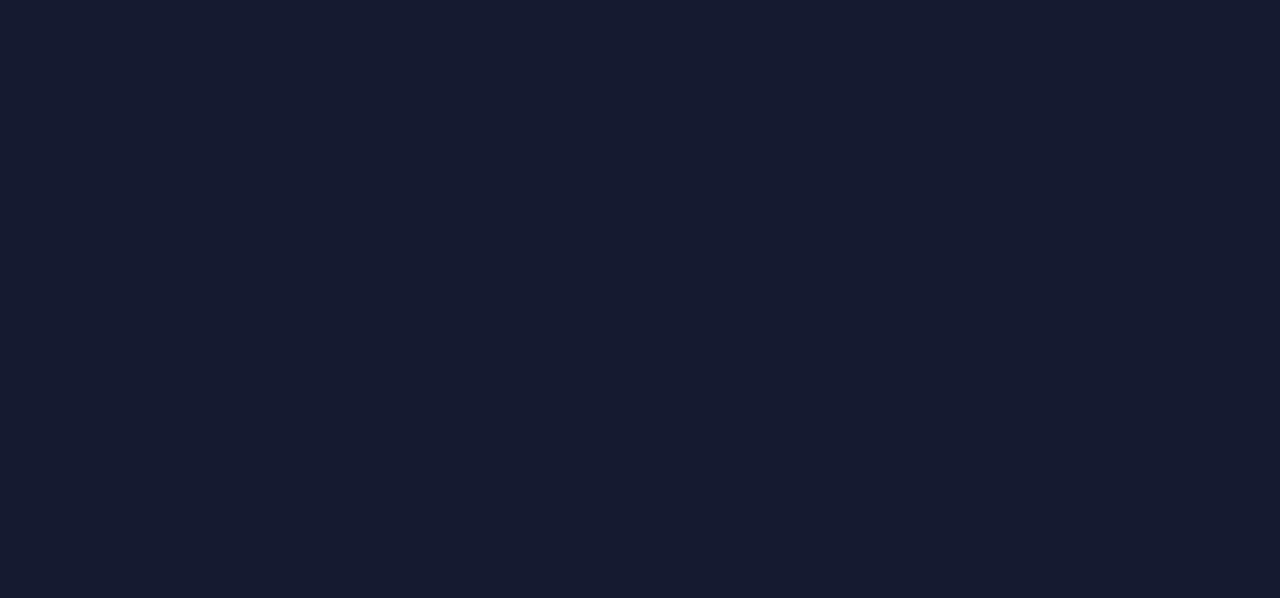 scroll, scrollTop: 0, scrollLeft: 0, axis: both 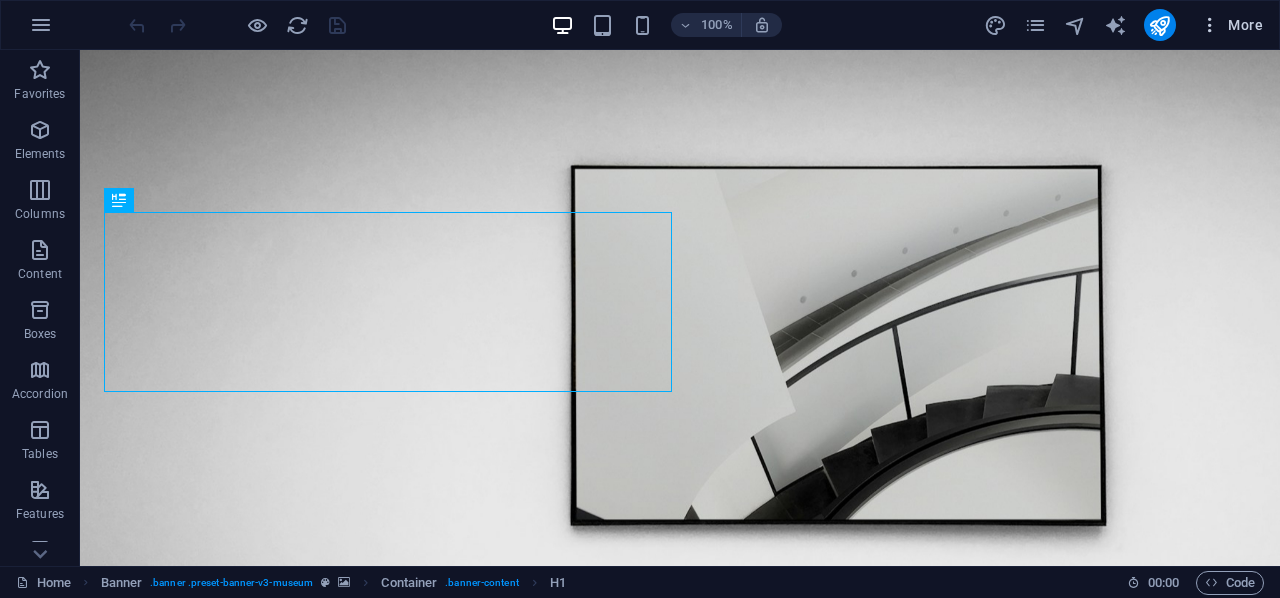 click on "More" at bounding box center (1231, 25) 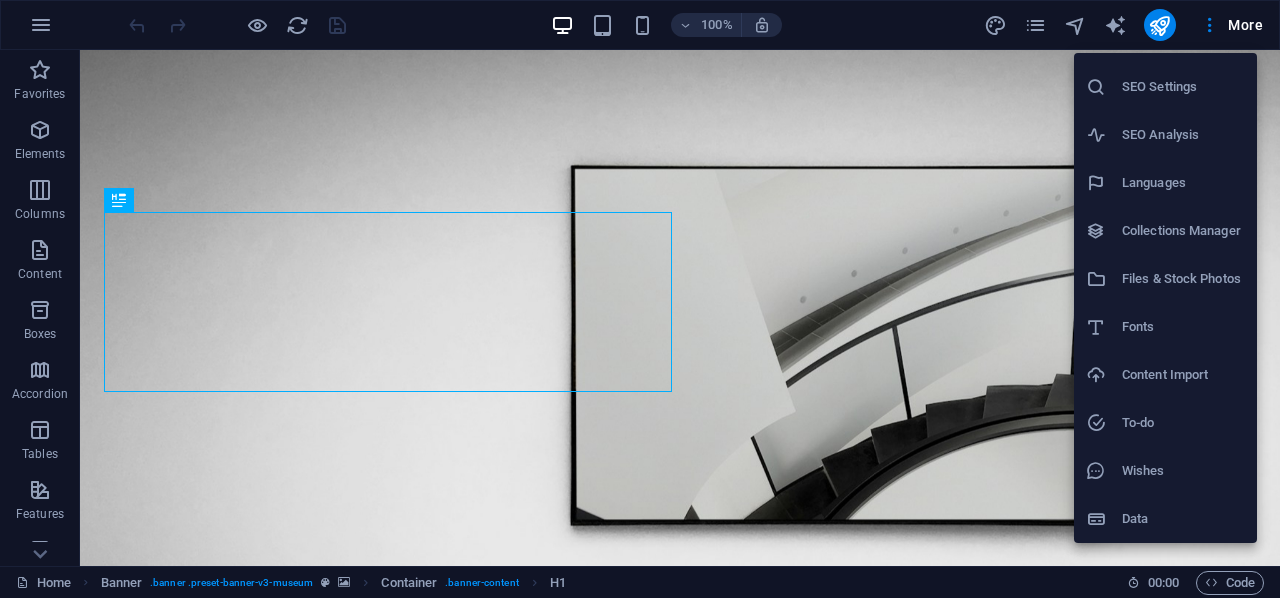 scroll, scrollTop: 0, scrollLeft: 0, axis: both 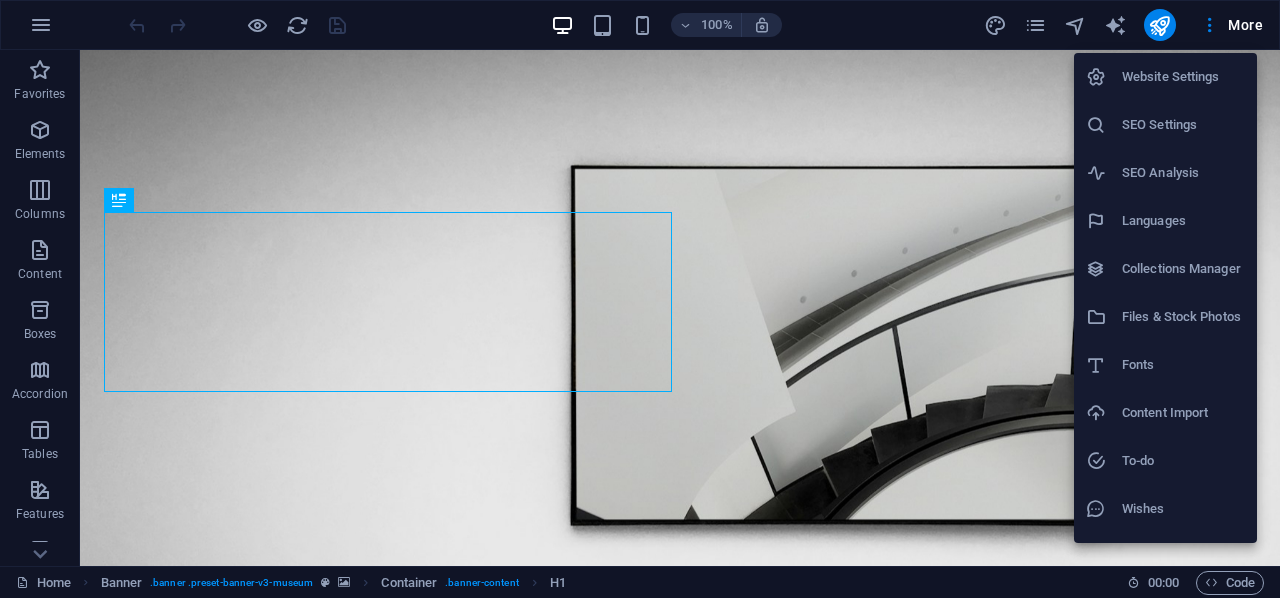 click at bounding box center [640, 299] 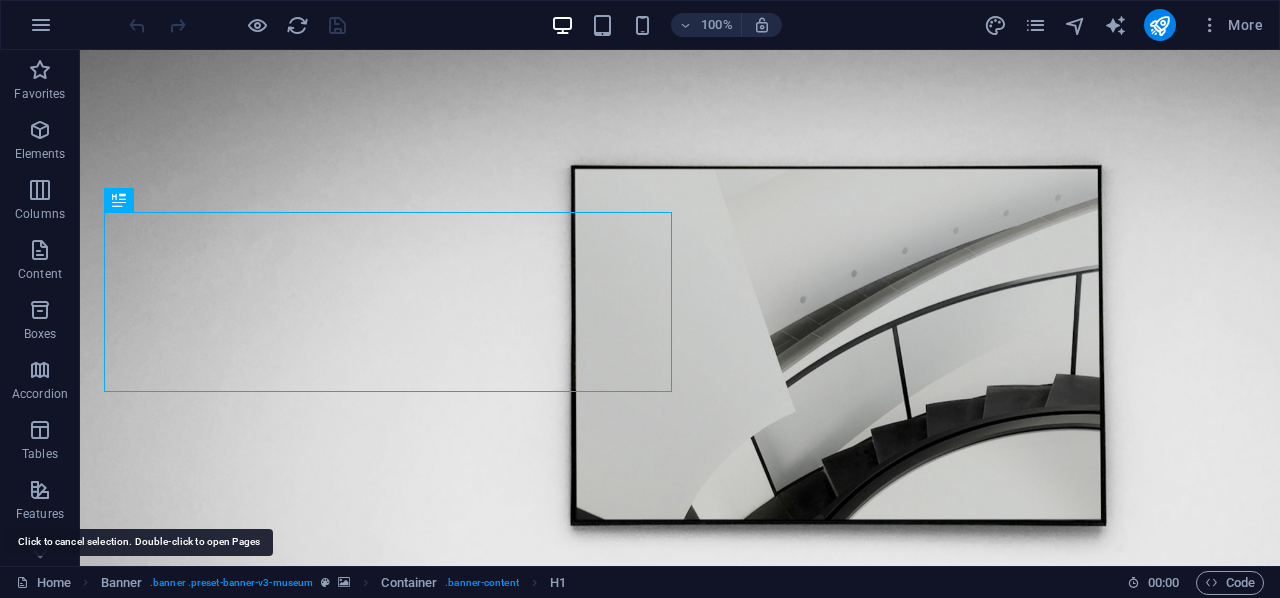 click on "Home" at bounding box center [43, 583] 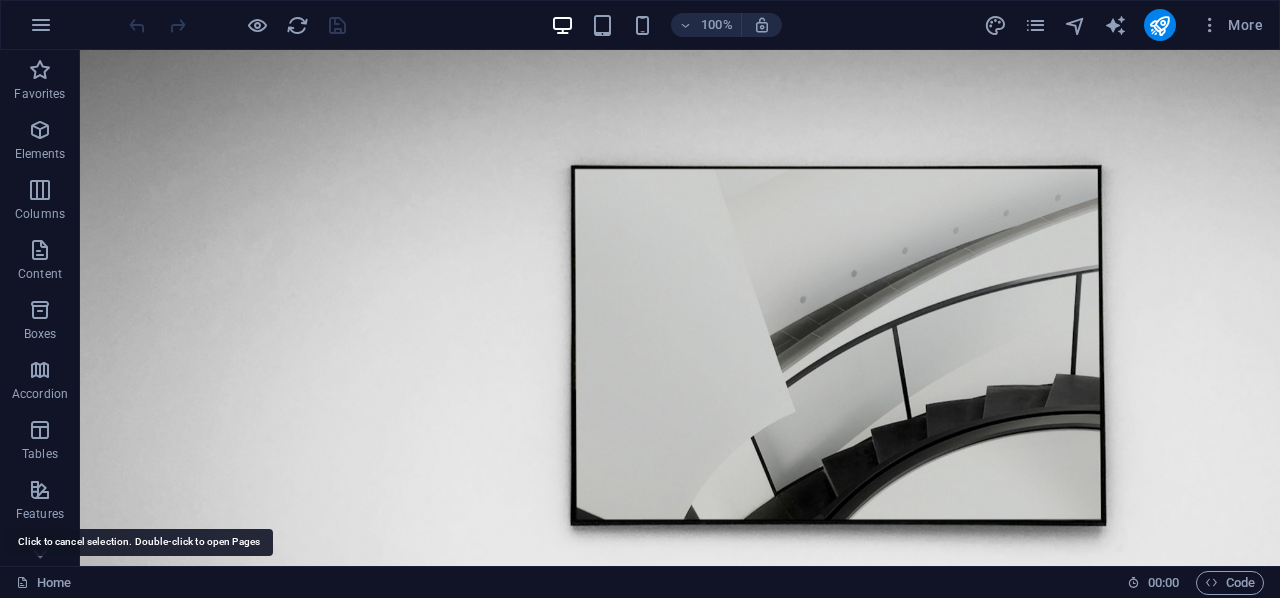 click on "Home" at bounding box center [43, 583] 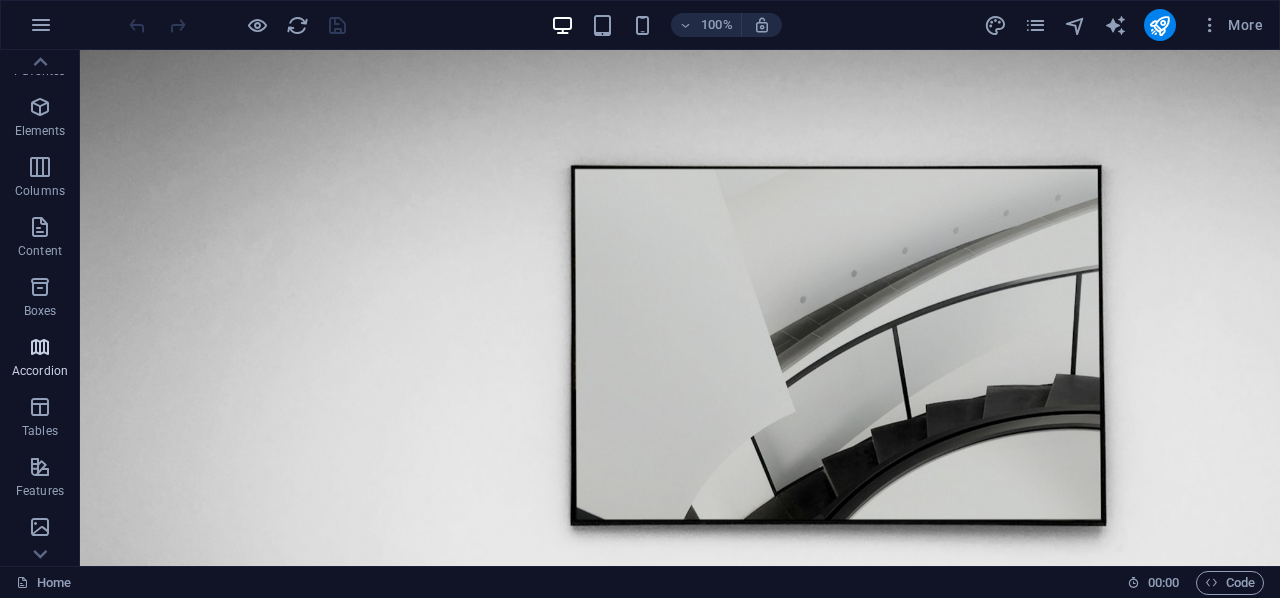 scroll, scrollTop: 0, scrollLeft: 0, axis: both 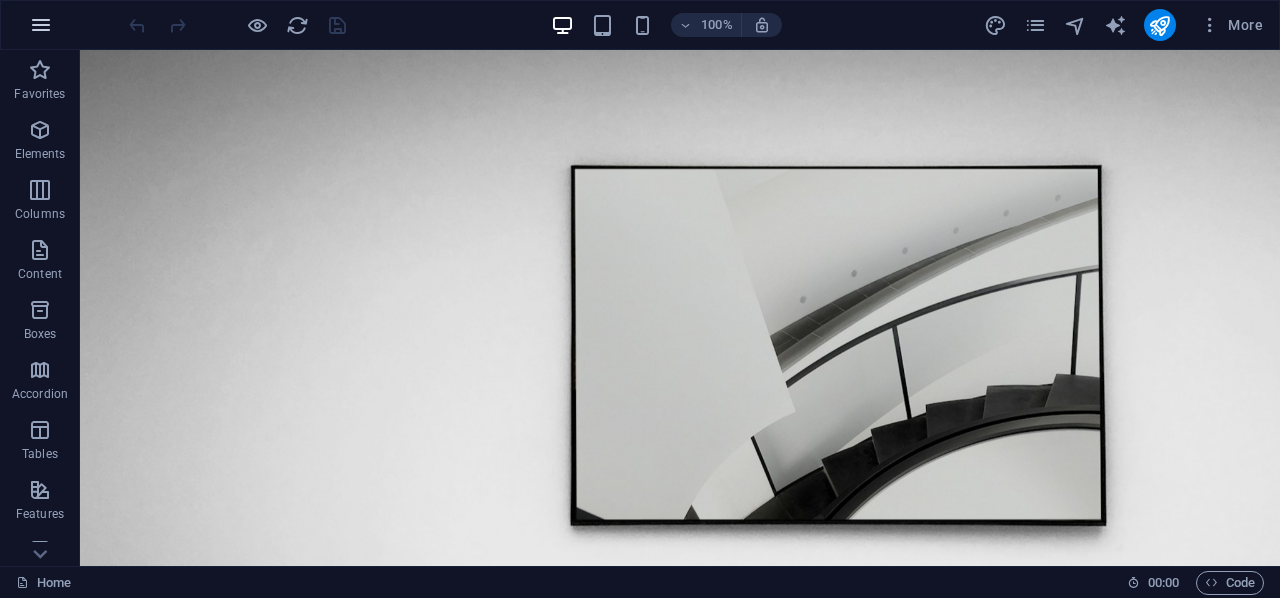 click at bounding box center (41, 25) 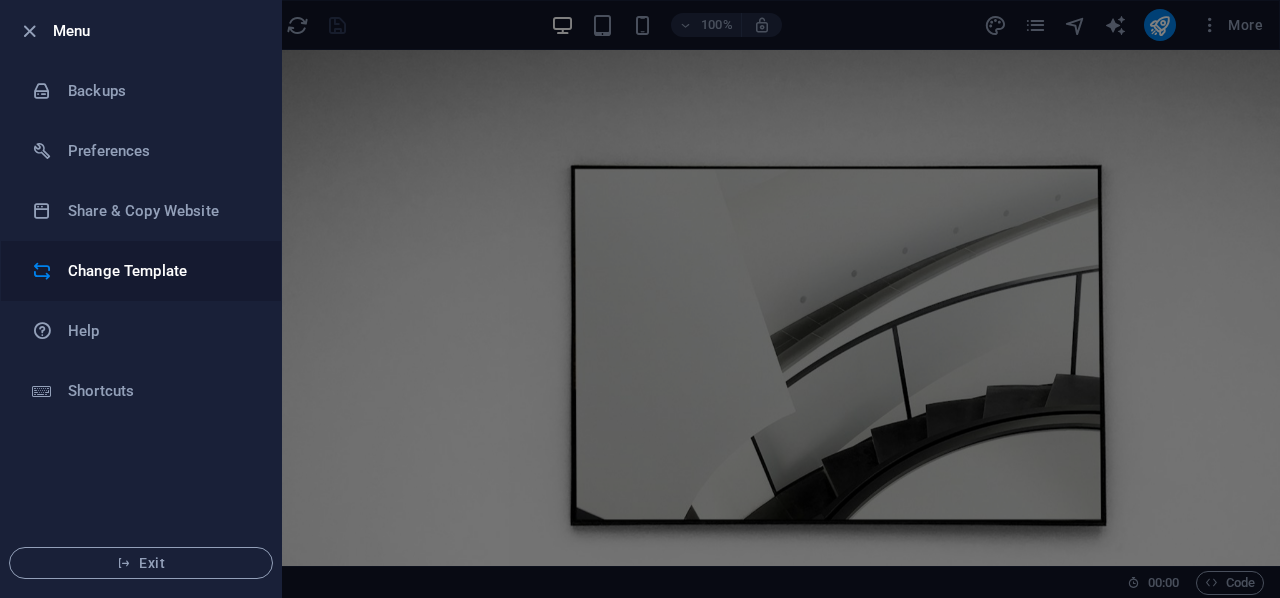 click on "Change Template" at bounding box center (160, 271) 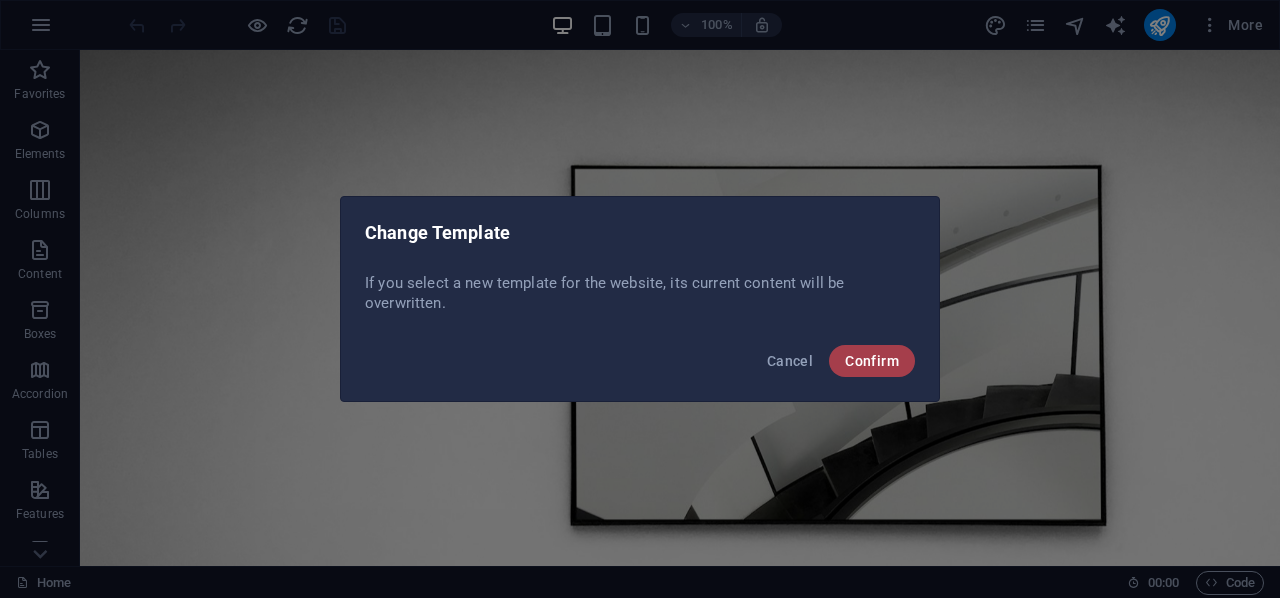 click on "Confirm" at bounding box center [872, 361] 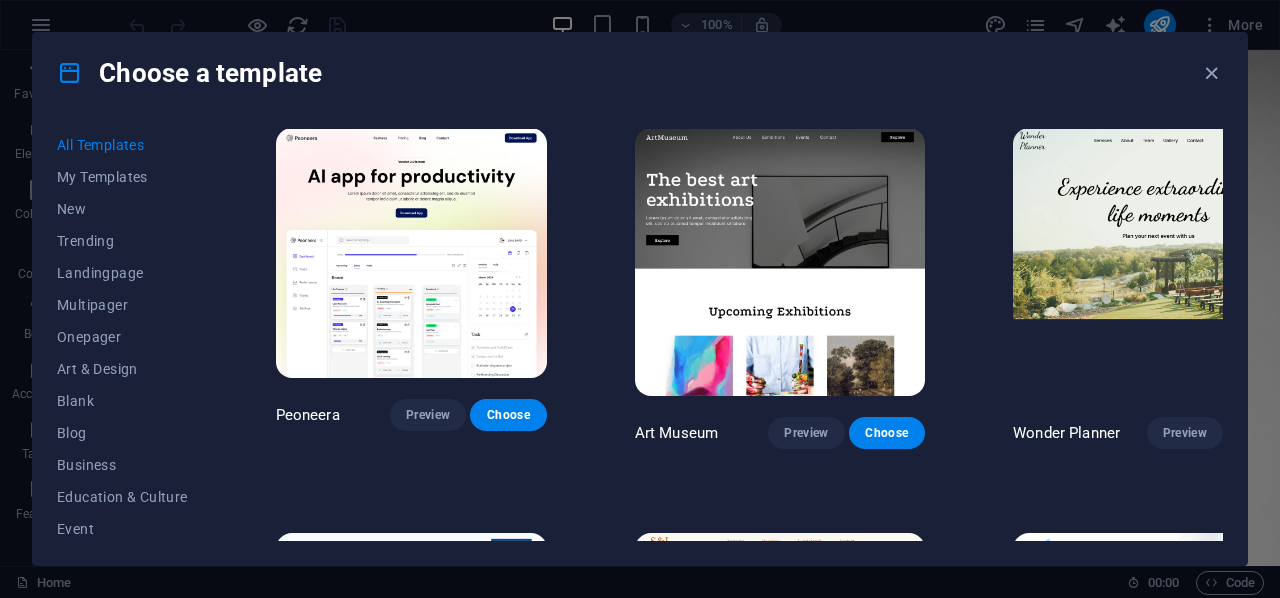 scroll, scrollTop: 0, scrollLeft: 0, axis: both 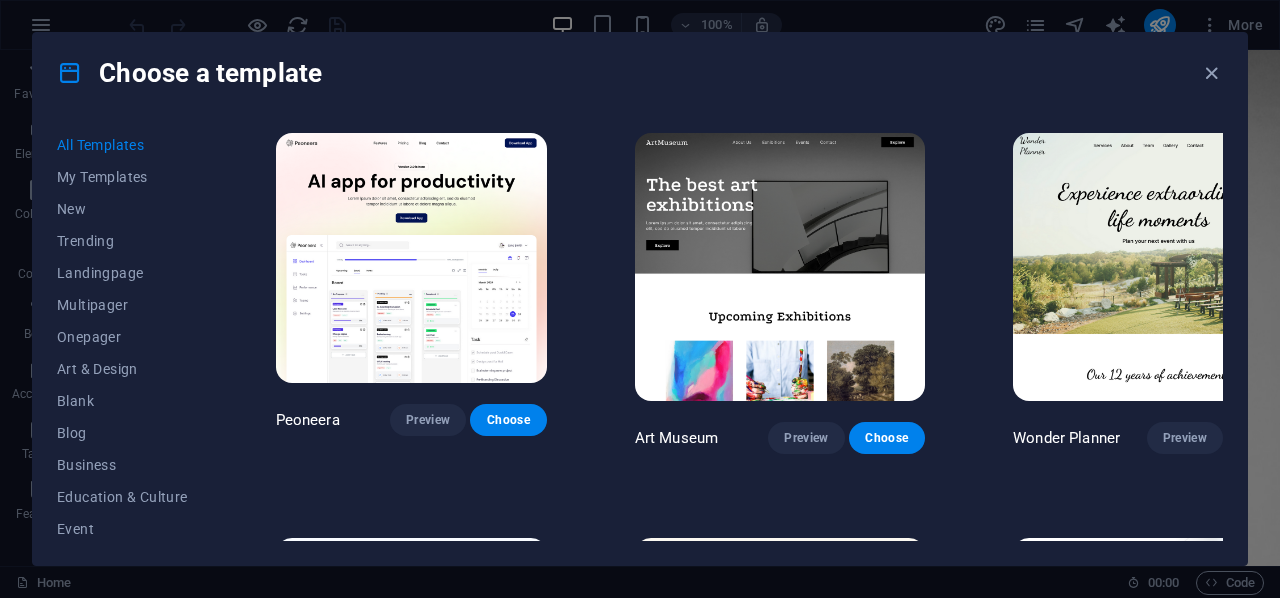 click at bounding box center (1158, 267) 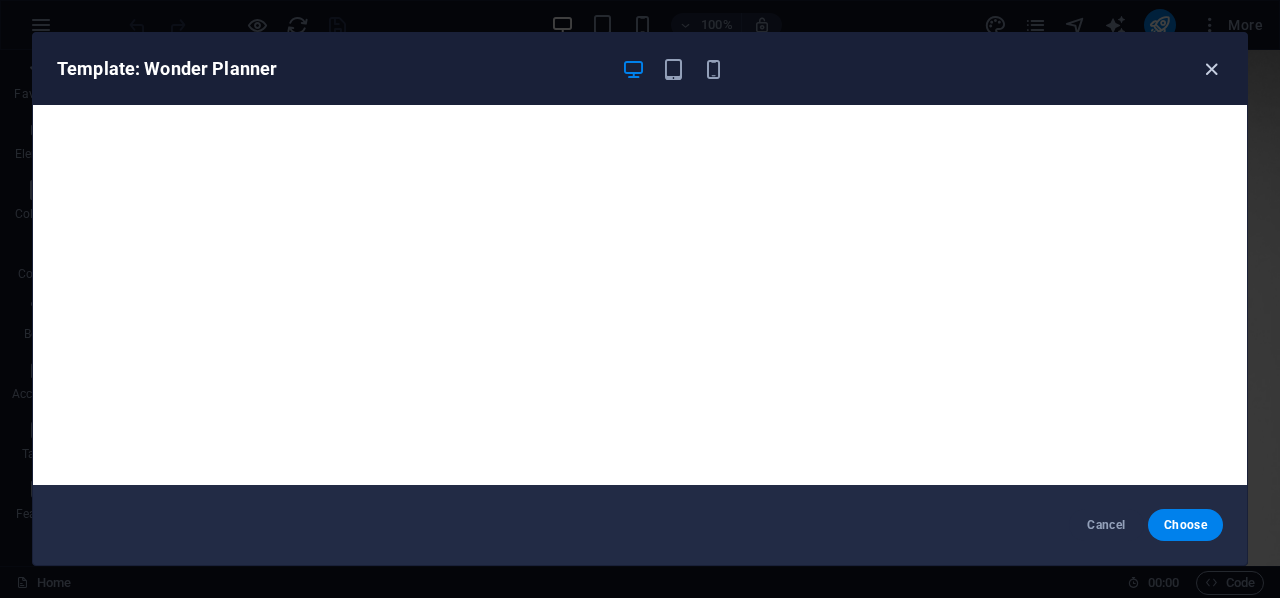 click at bounding box center (1211, 69) 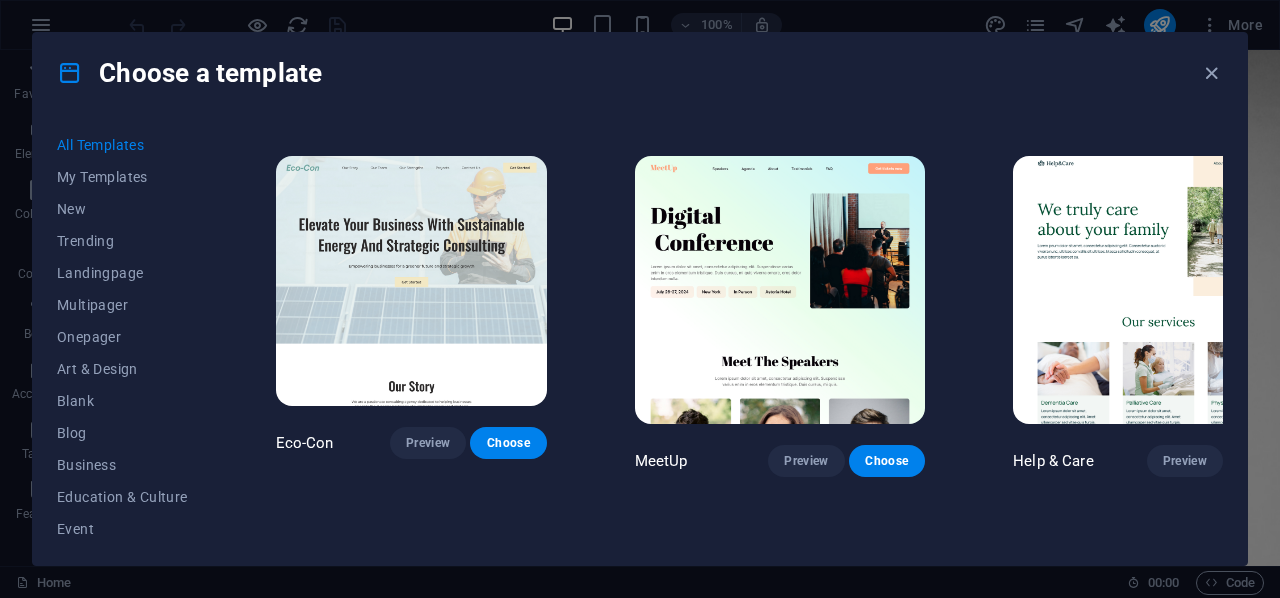 scroll, scrollTop: 816, scrollLeft: 0, axis: vertical 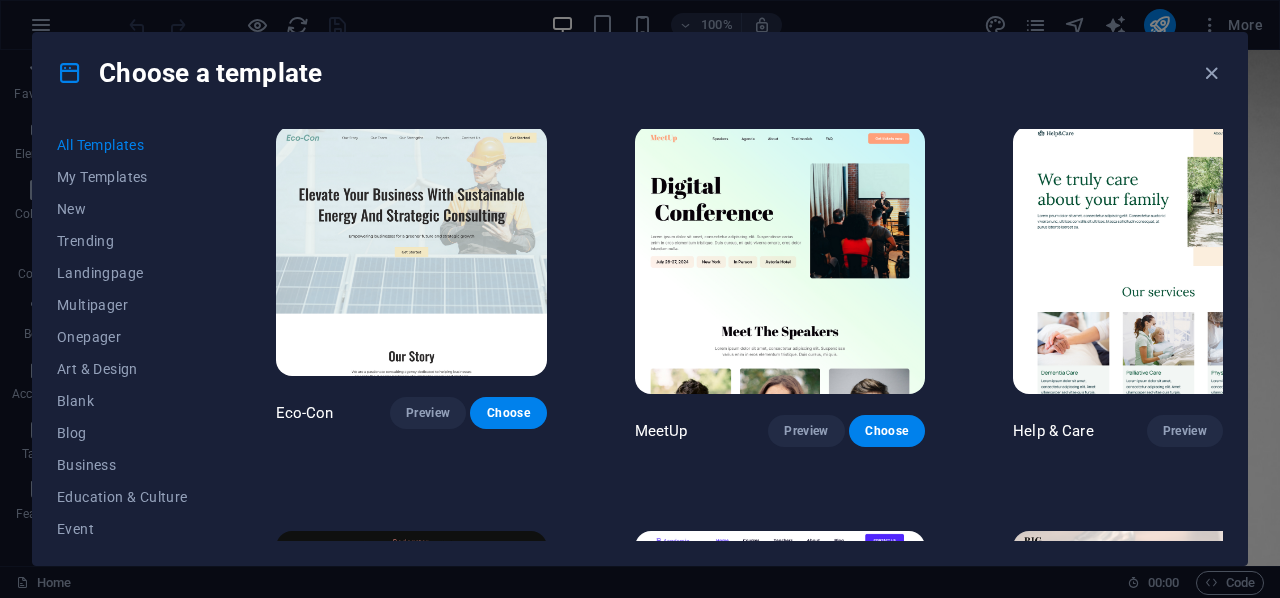 click at bounding box center [780, 260] 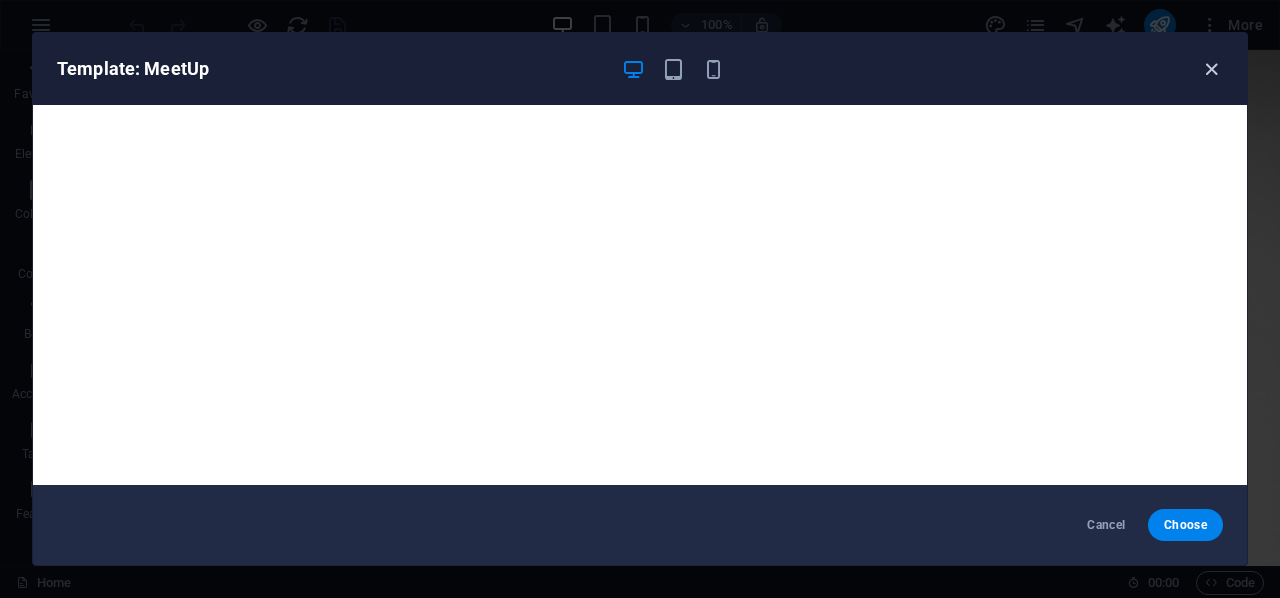 click at bounding box center (1211, 69) 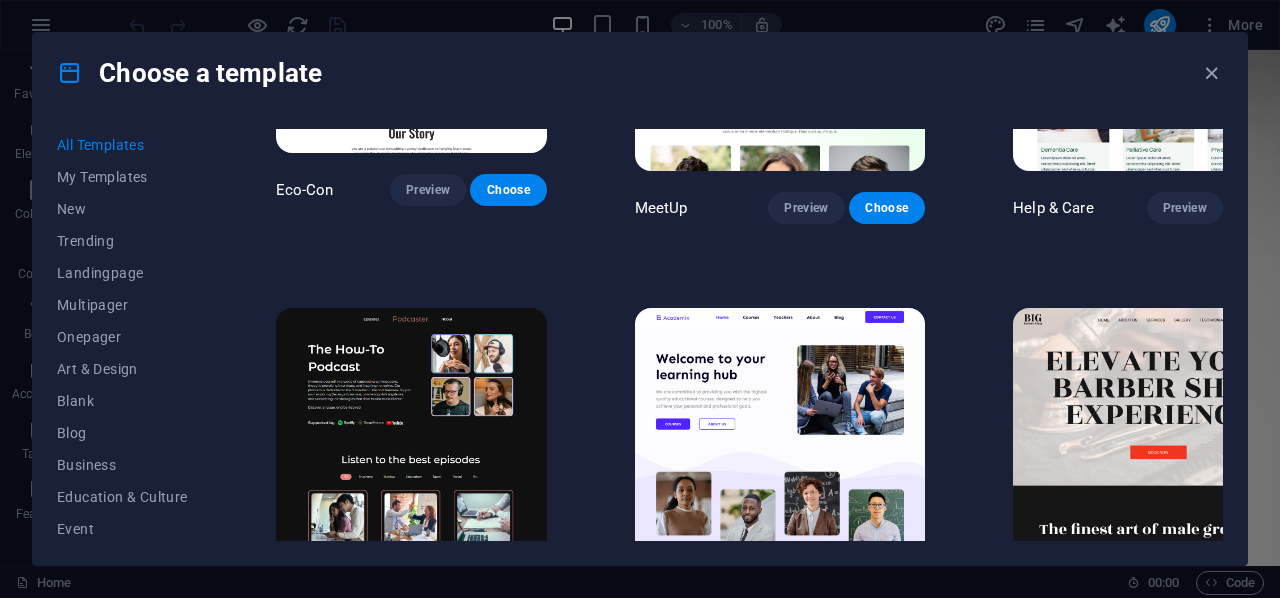 scroll, scrollTop: 1041, scrollLeft: 0, axis: vertical 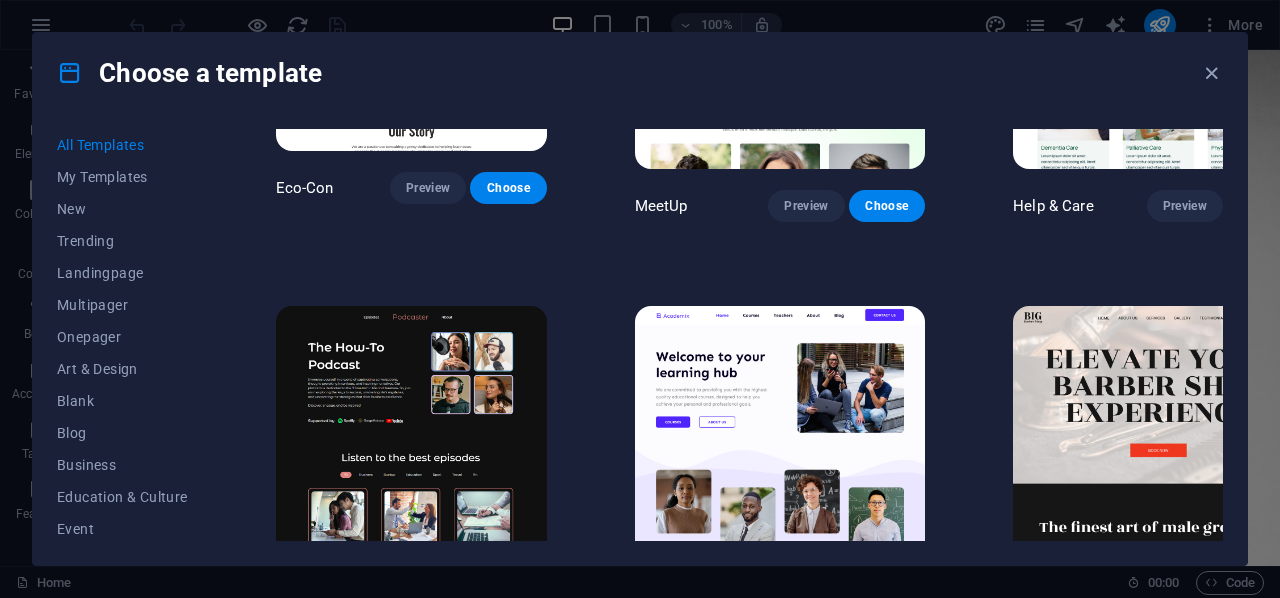 click on "Choose" at bounding box center [508, 592] 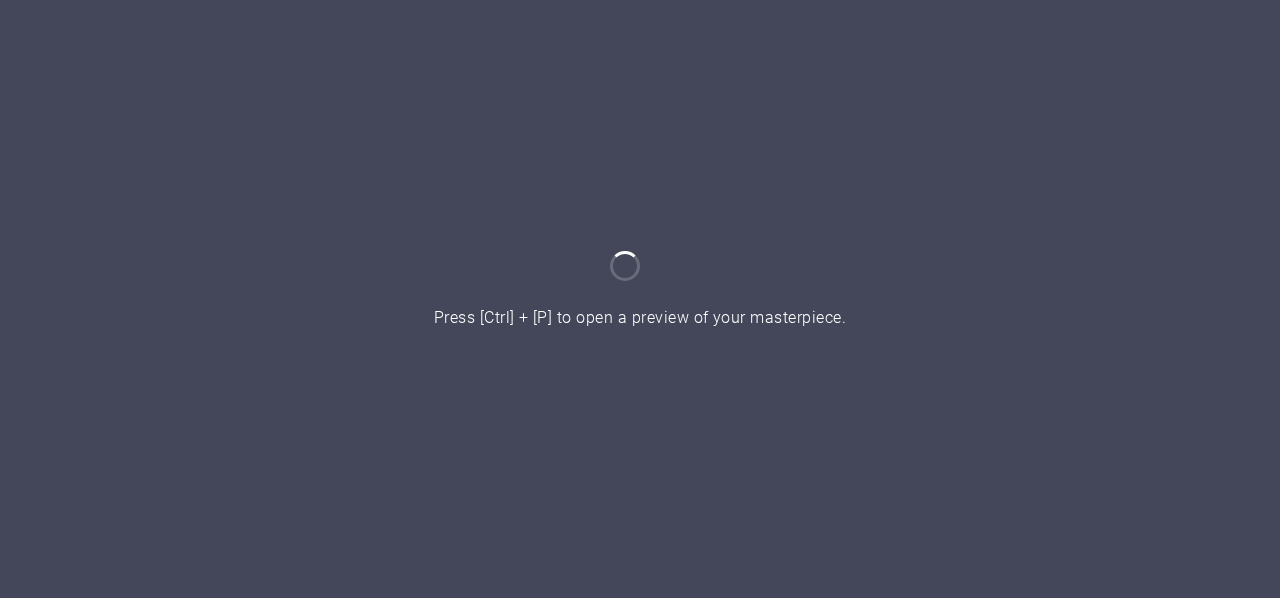 scroll, scrollTop: 0, scrollLeft: 0, axis: both 